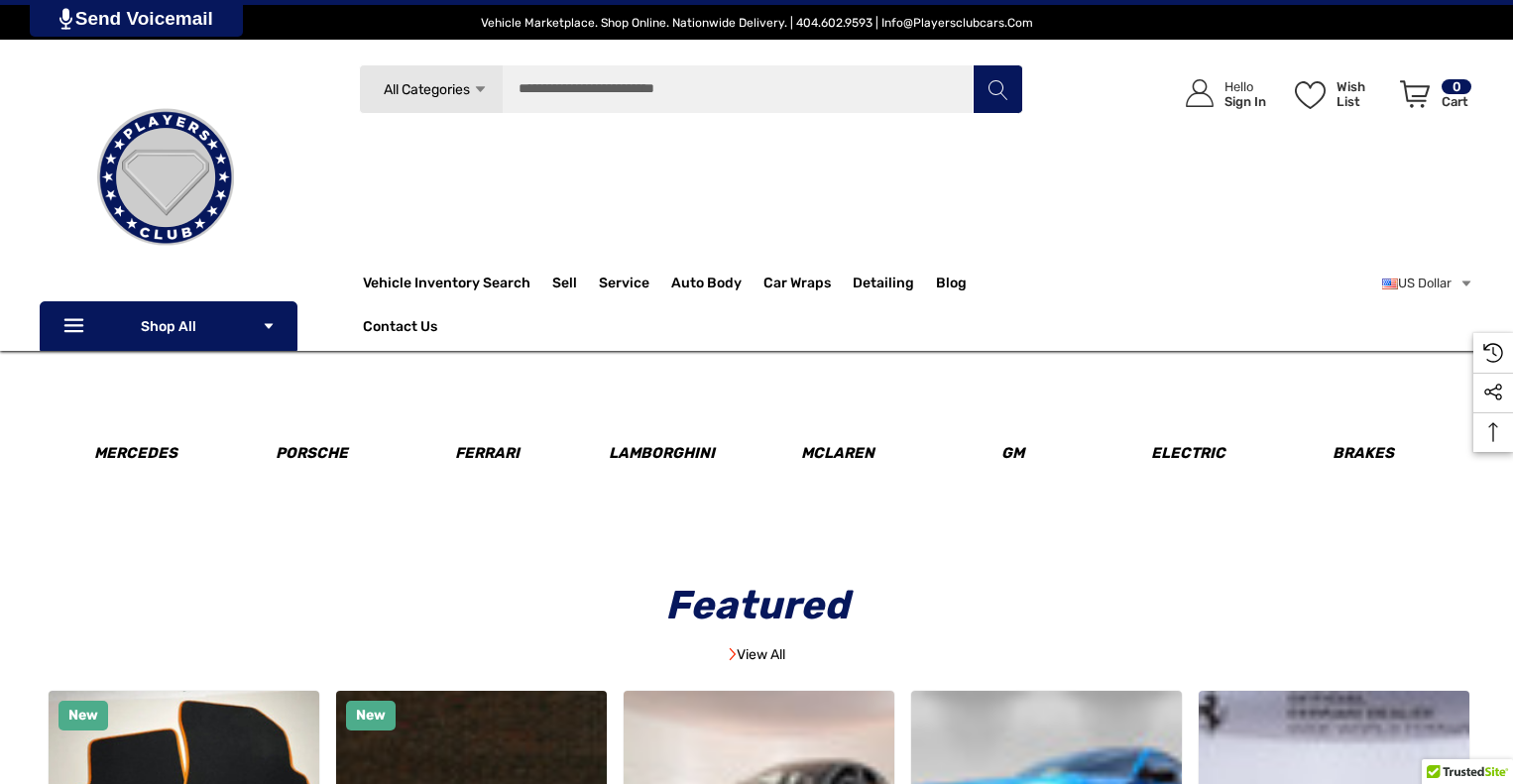 scroll, scrollTop: 0, scrollLeft: 0, axis: both 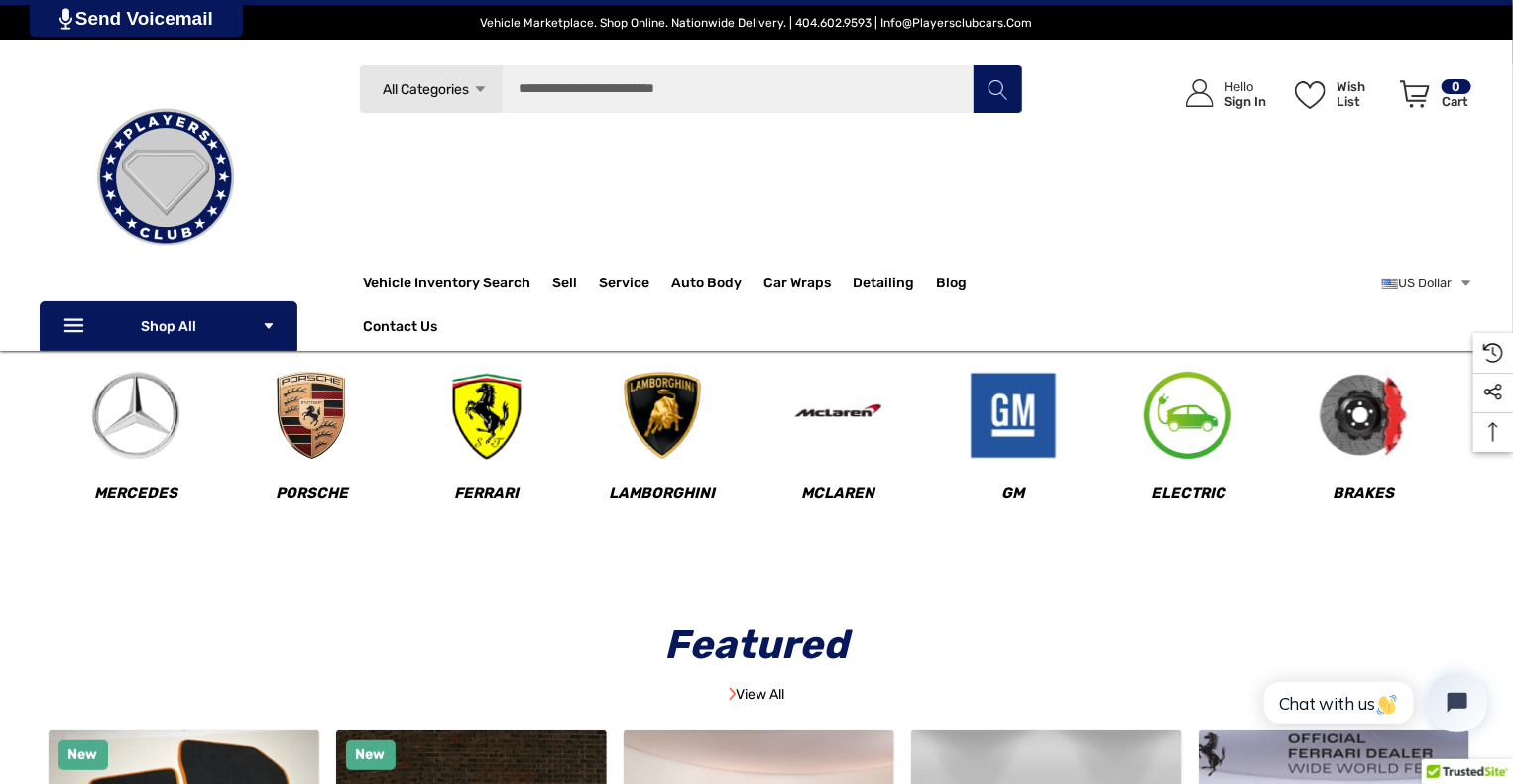 click on "Search
All Categories
Icon Arrow Down
Icon Arrow Down
Icon Arrow Up
Icon Arrow Up
Vehicles For Sale
Electric
Mercedes-Benz
AMG GT
G-Class
GLS-Class
GLE-Class
F8" at bounding box center (691, 170) 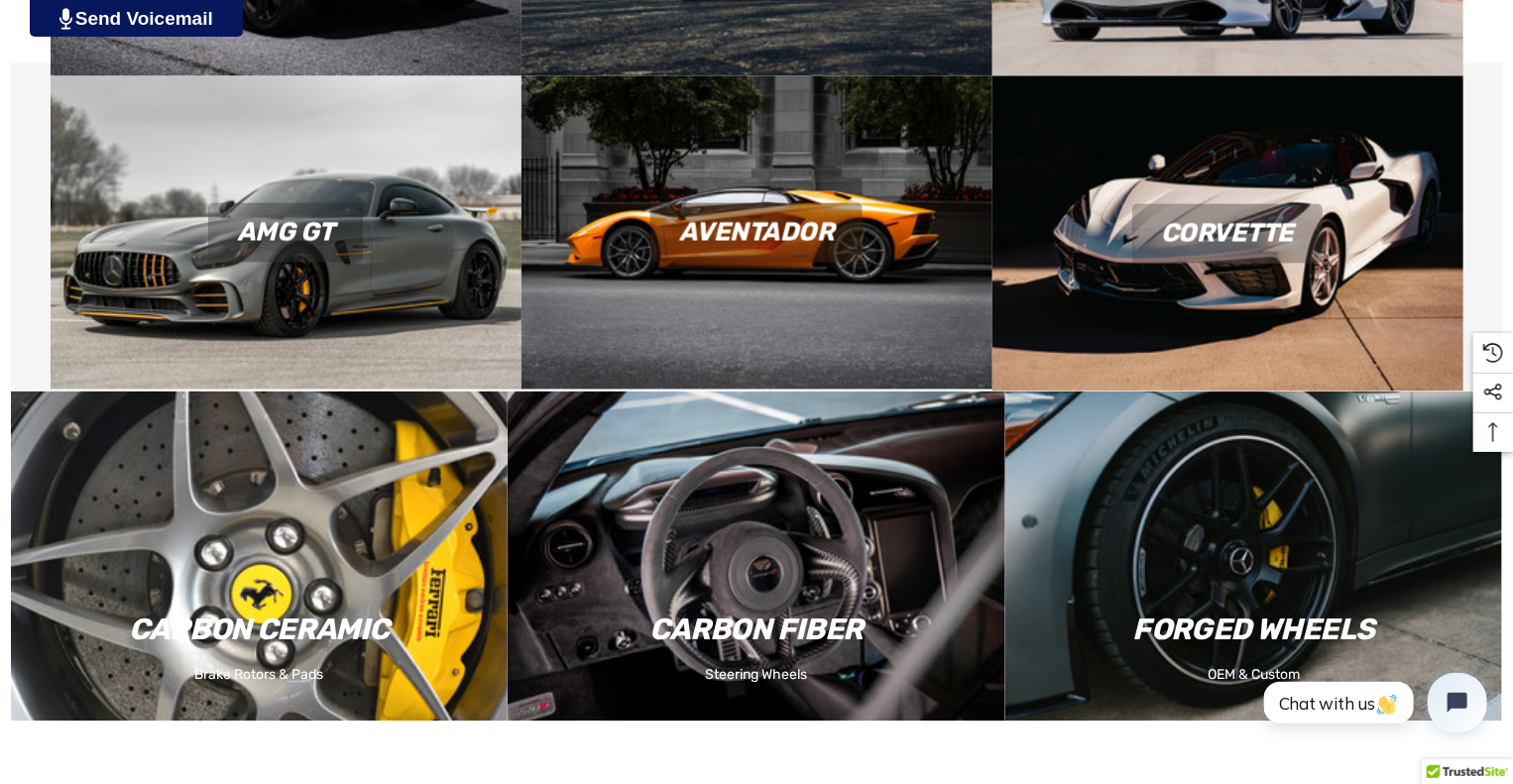 scroll, scrollTop: 1705, scrollLeft: 0, axis: vertical 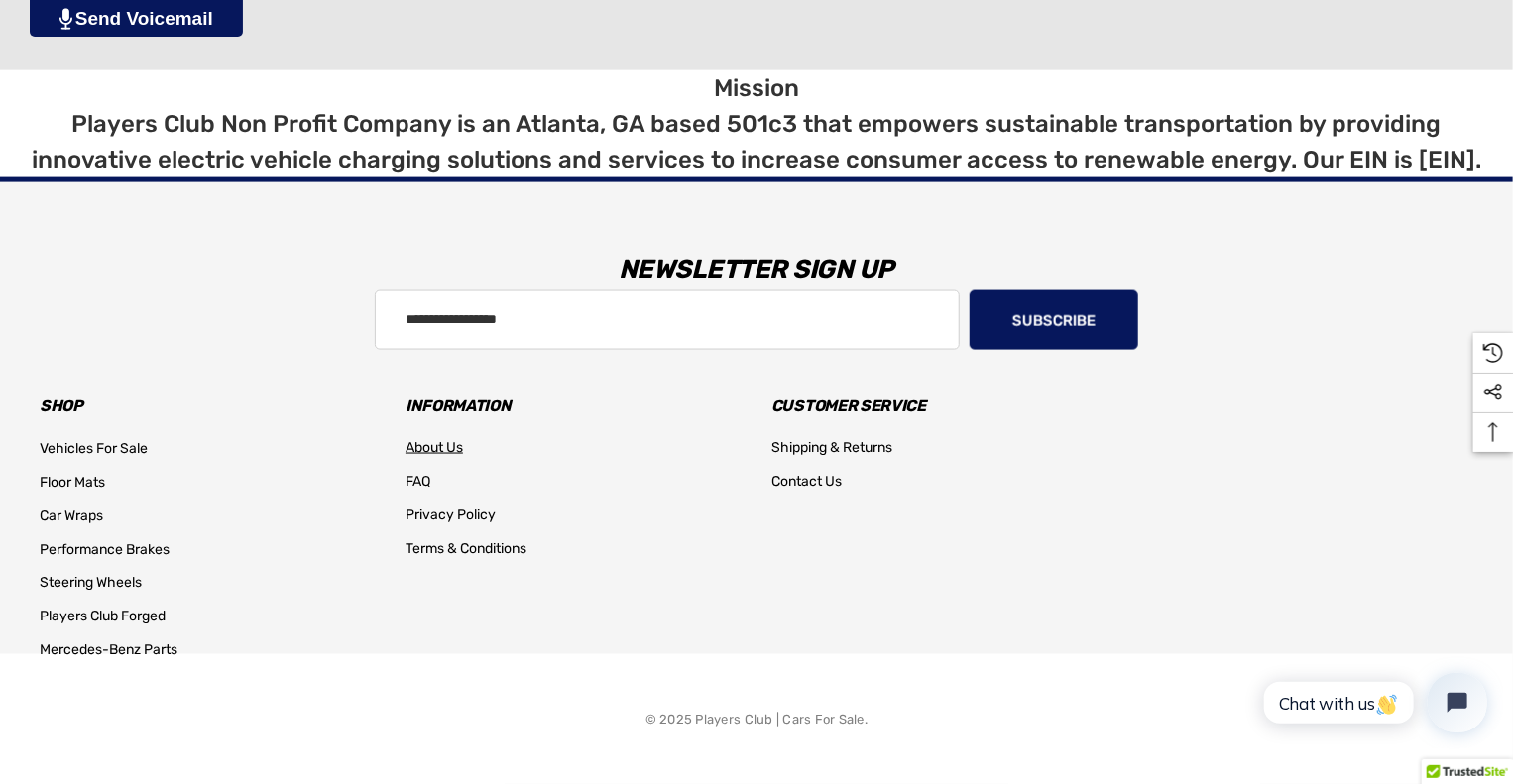 click on "About Us" at bounding box center [434, 447] 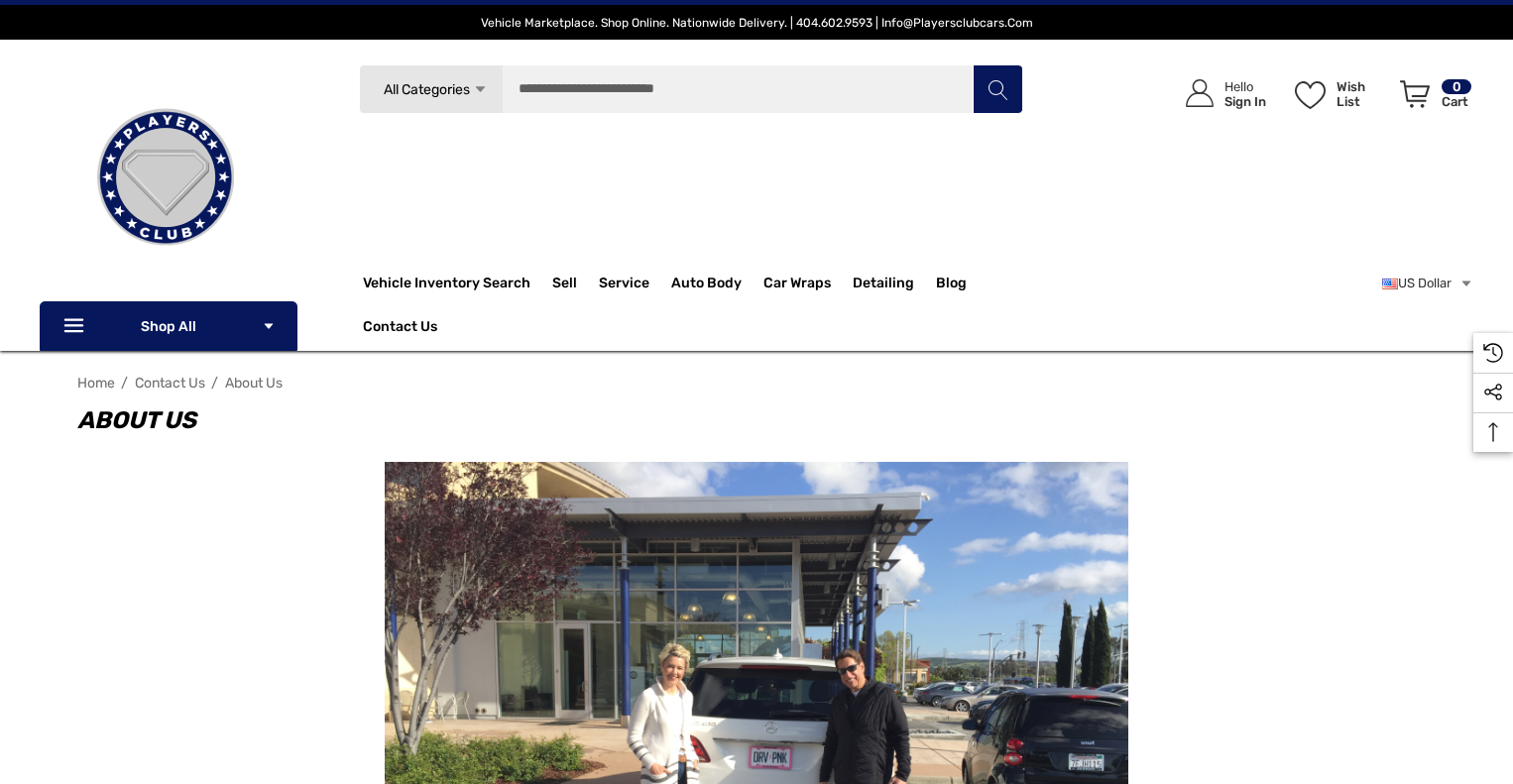 scroll, scrollTop: 0, scrollLeft: 0, axis: both 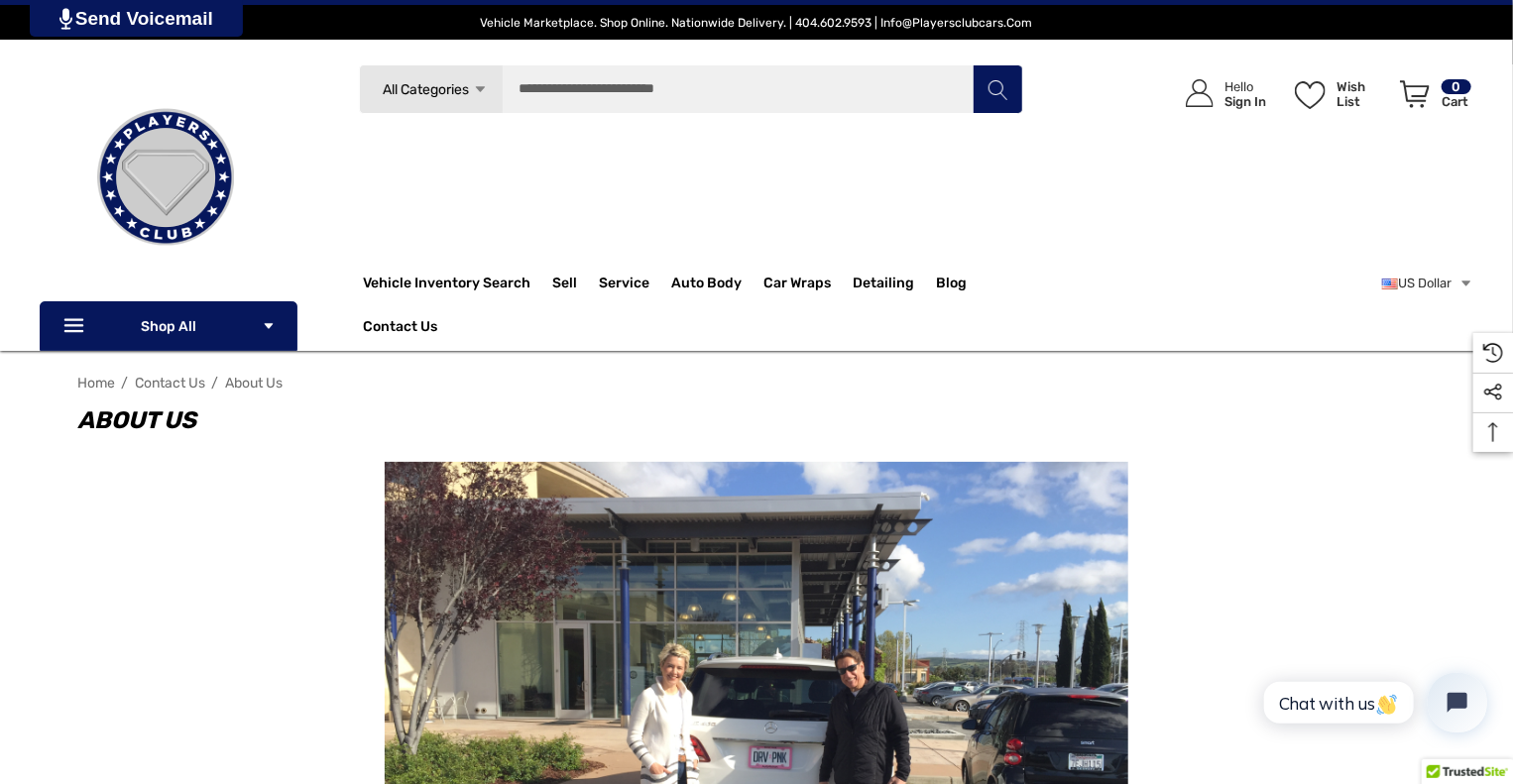 click on "Search
All Categories
Icon Arrow Down
Icon Arrow Down
Icon Arrow Up
Icon Arrow Up
Vehicles For Sale
Electric
Mercedes-Benz
AMG GT
G-Class
GLS-Class
GLE-Class
F8" at bounding box center [691, 170] 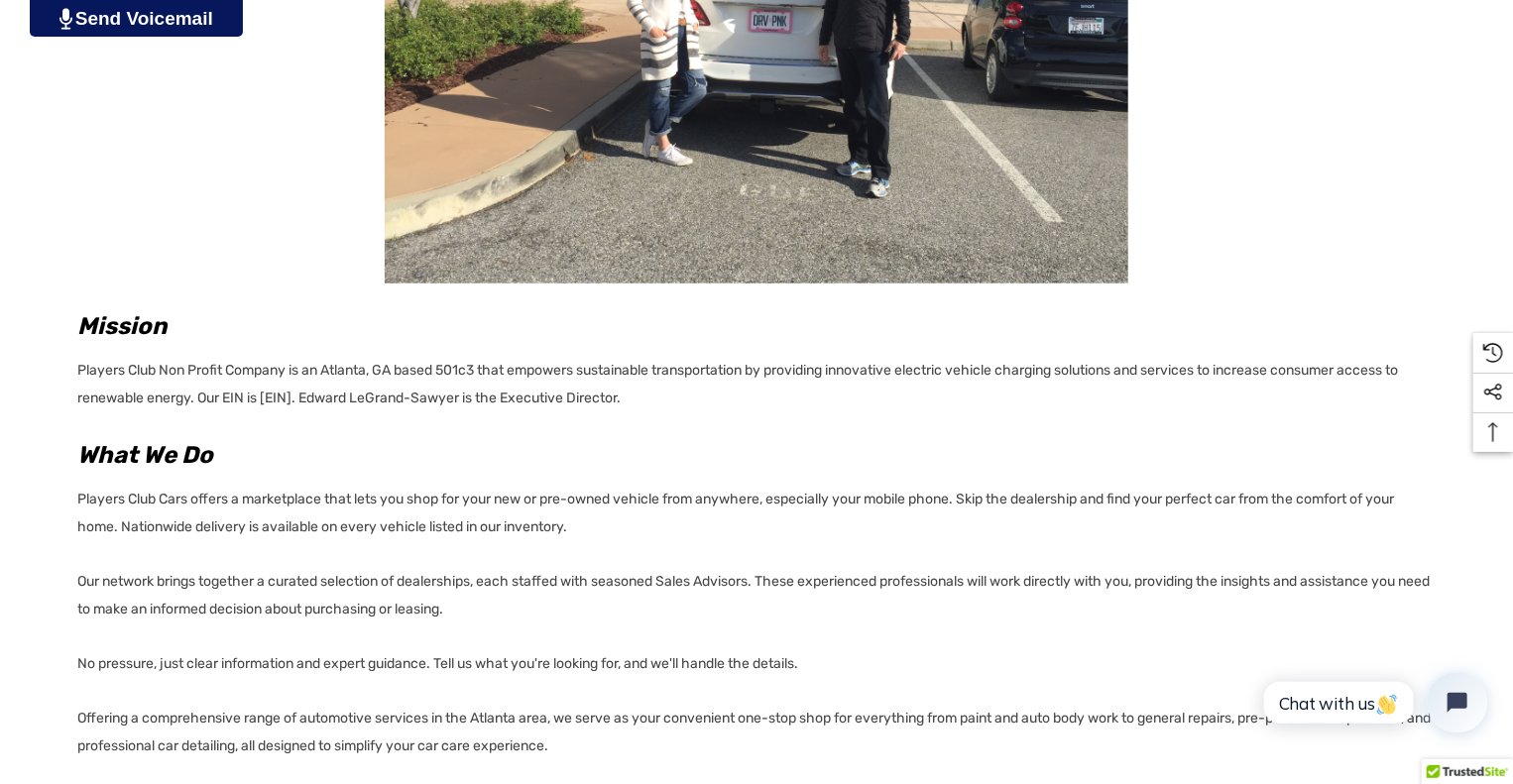scroll, scrollTop: 793, scrollLeft: 0, axis: vertical 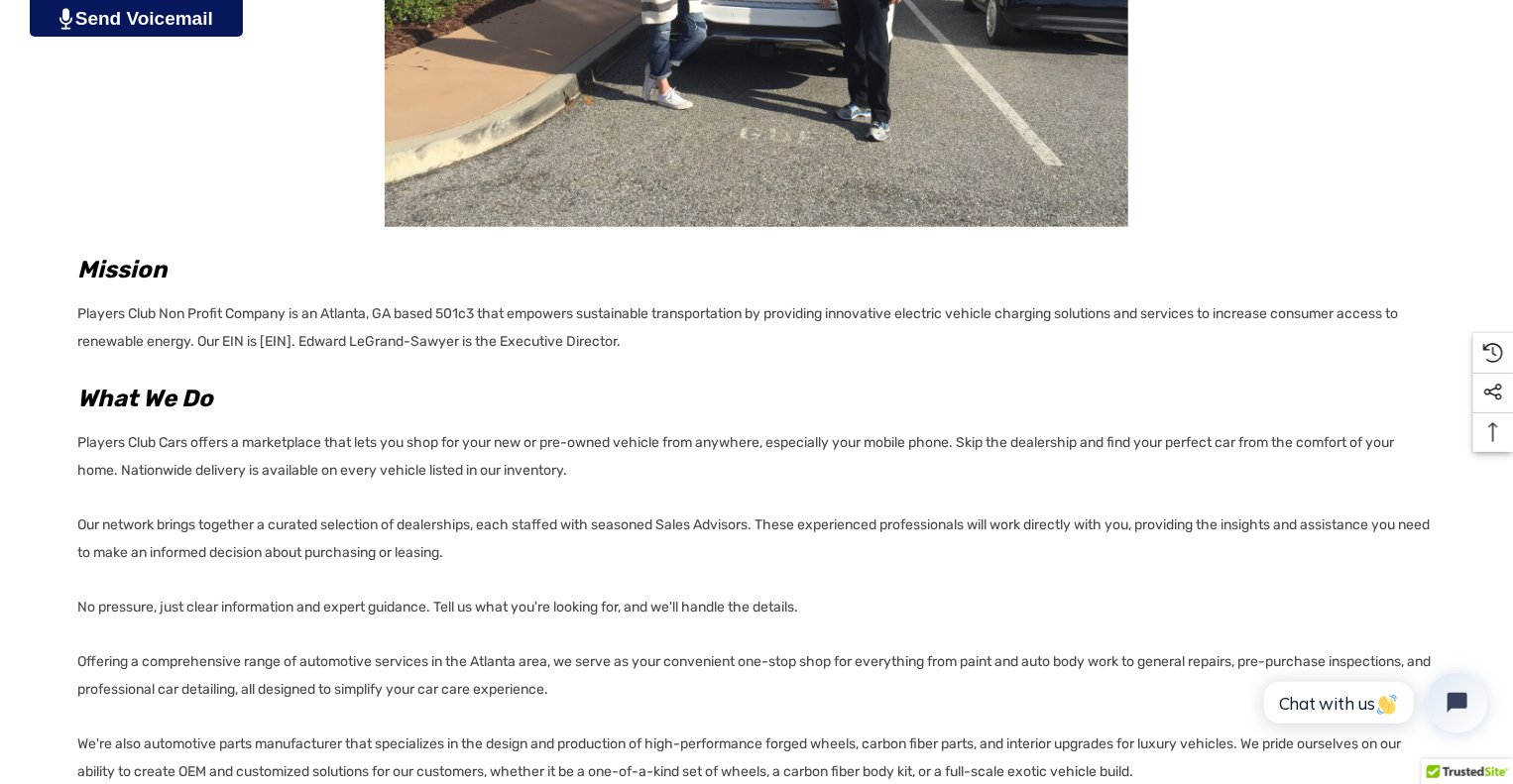 click on "Players Club Non Profit Company is an Atlanta, GA based 501c3 that empowers sustainable transportation by providing innovative electric vehicle charging solutions and services to increase consumer access to renewable energy. Our EIN is 33-2912065. Edward LeGrand-Sawyer is the Executive Director." at bounding box center (756, 325) 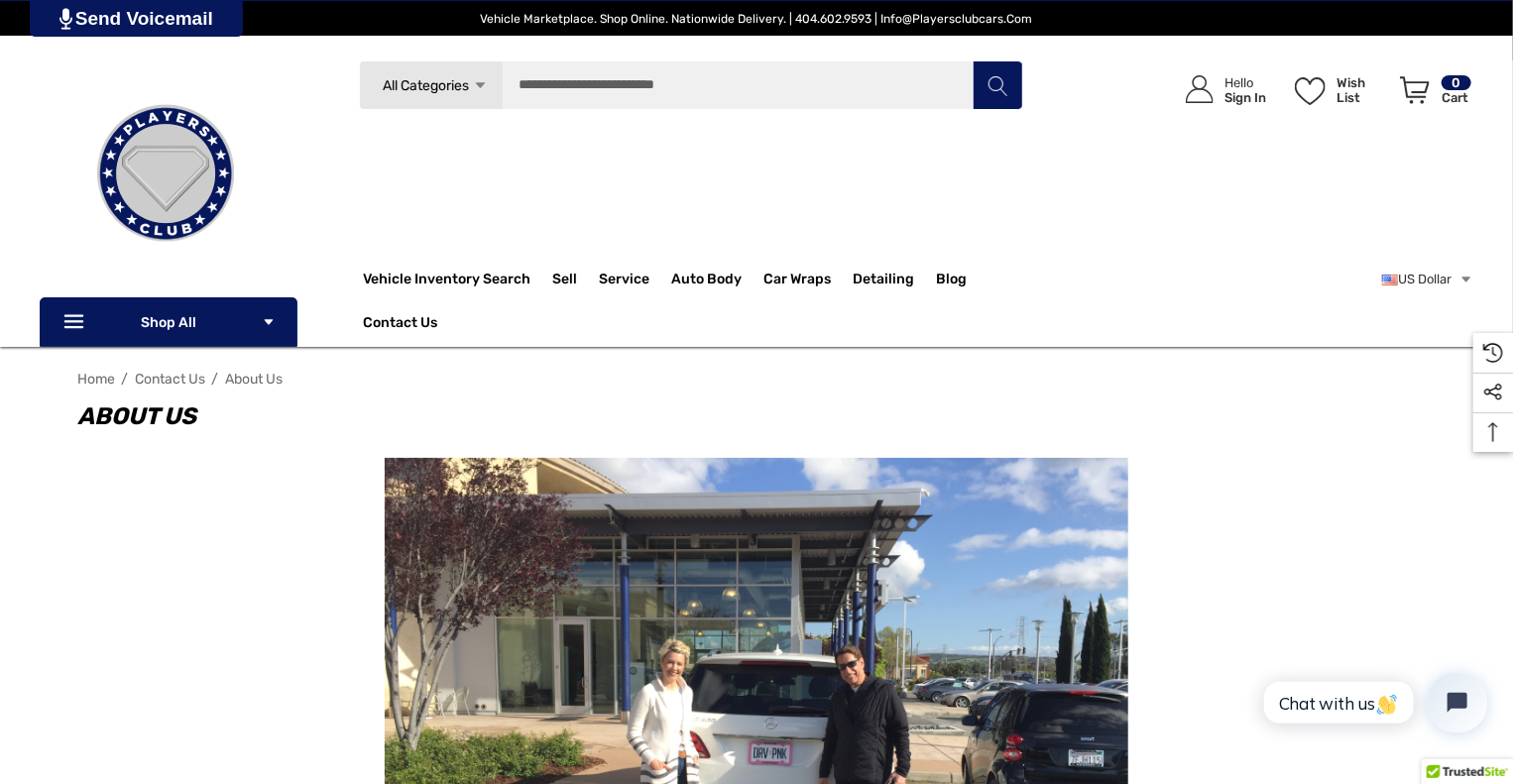 scroll, scrollTop: 0, scrollLeft: 0, axis: both 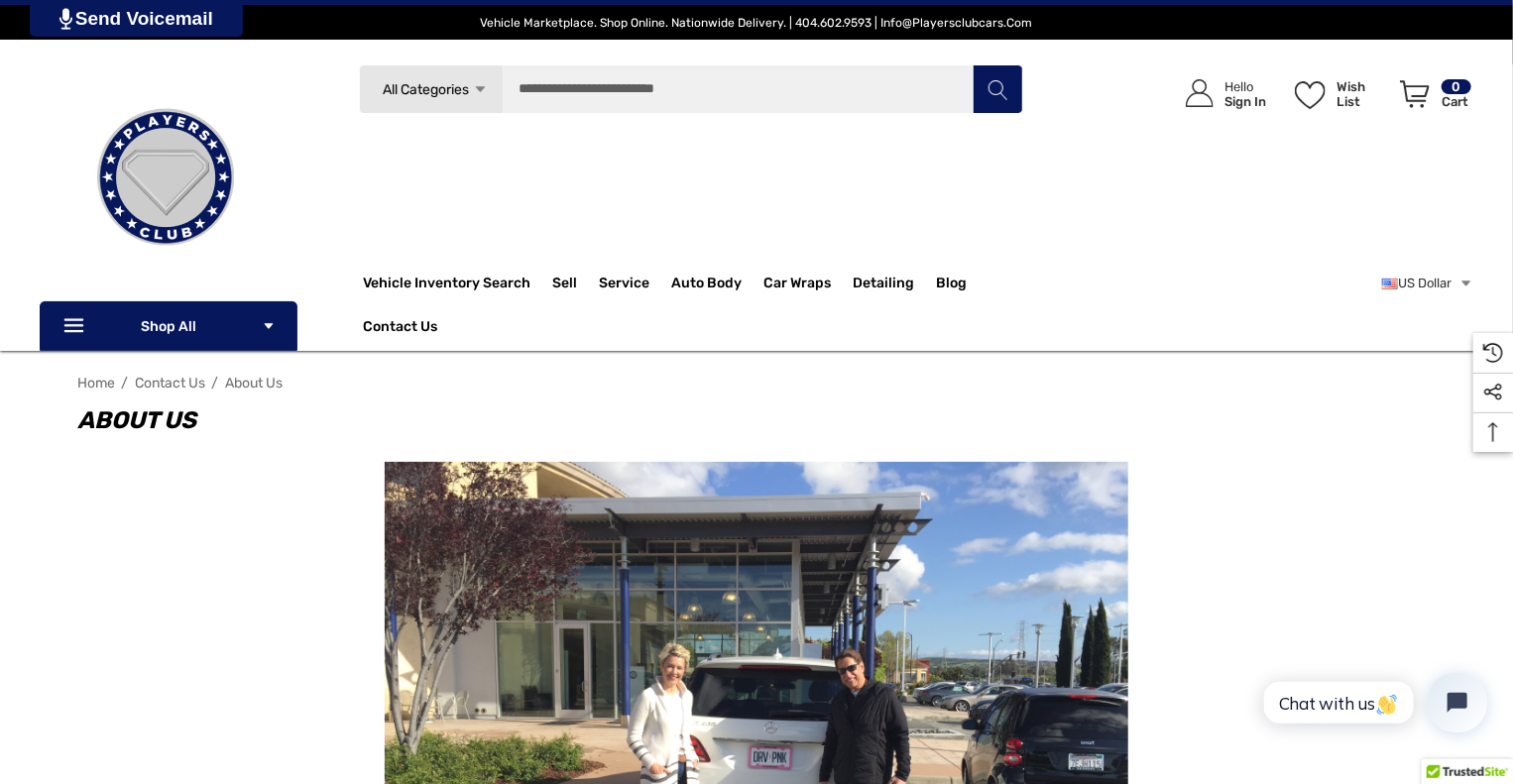 click on "Search
All Categories
Icon Arrow Down
Icon Arrow Down
Icon Arrow Up
Icon Arrow Up
Vehicles For Sale
Electric
Mercedes-Benz
AMG GT
G-Class
GLS-Class
GLE-Class
F8" at bounding box center [691, 170] 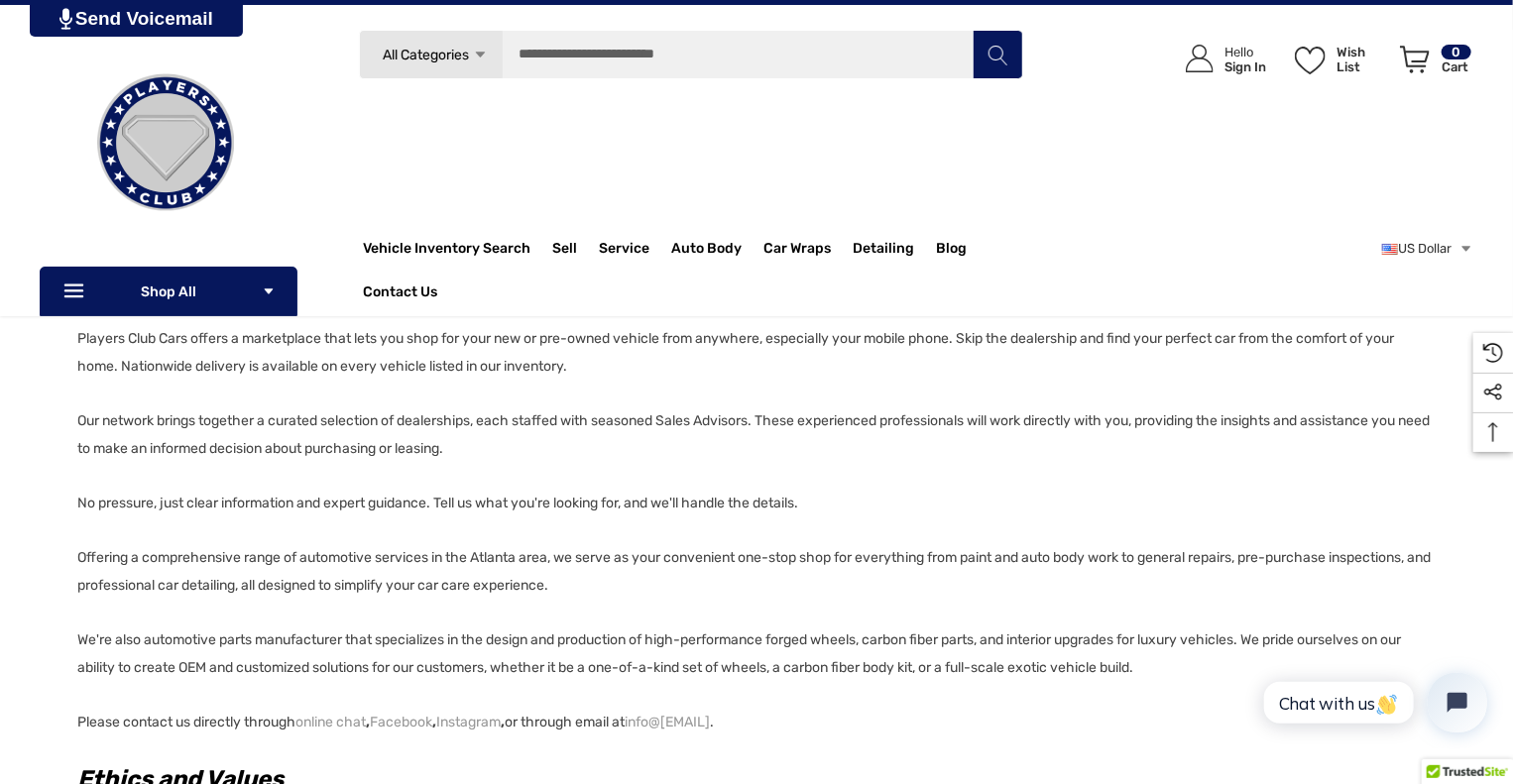 scroll, scrollTop: 872, scrollLeft: 0, axis: vertical 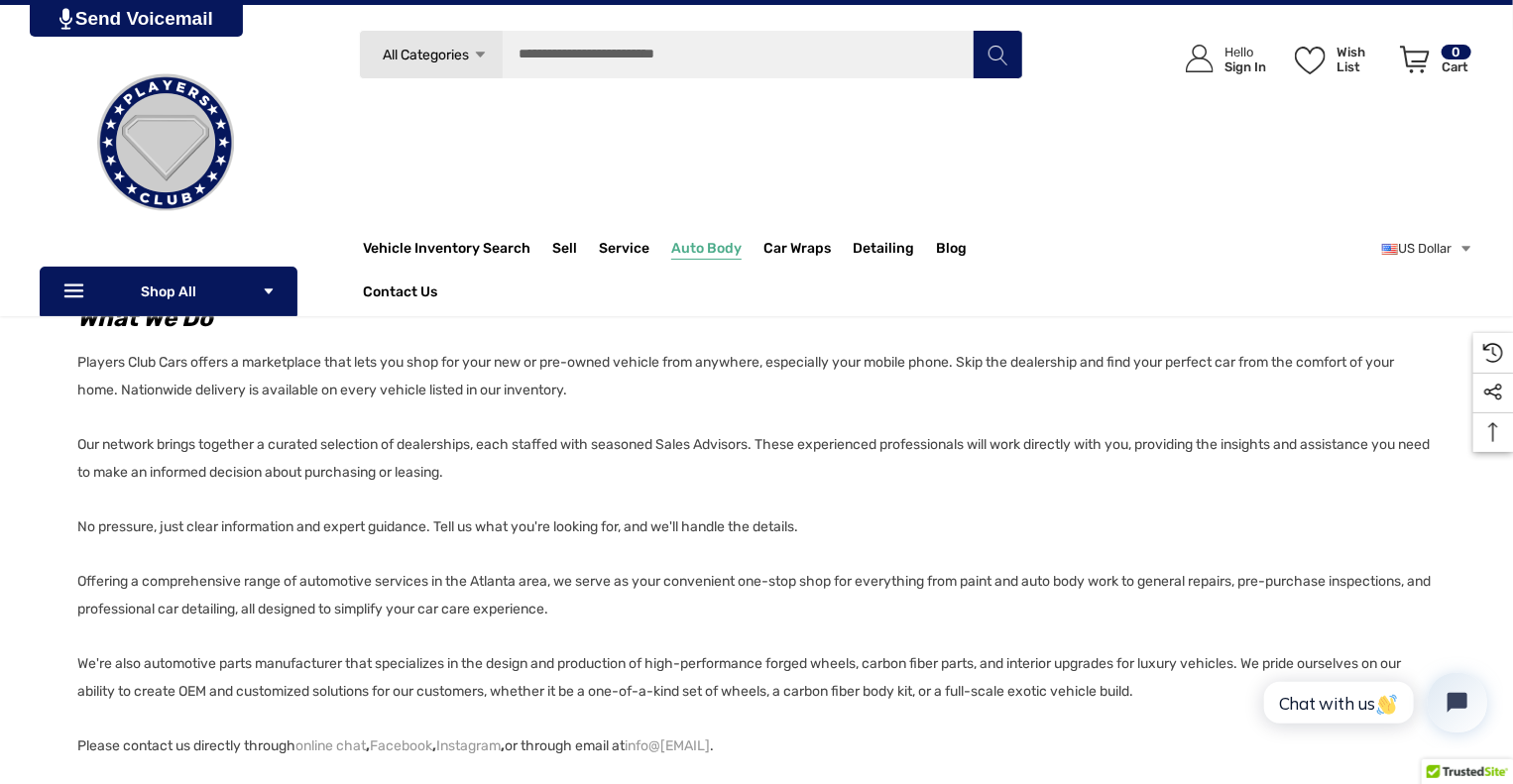click on "Auto Body" at bounding box center [706, 251] 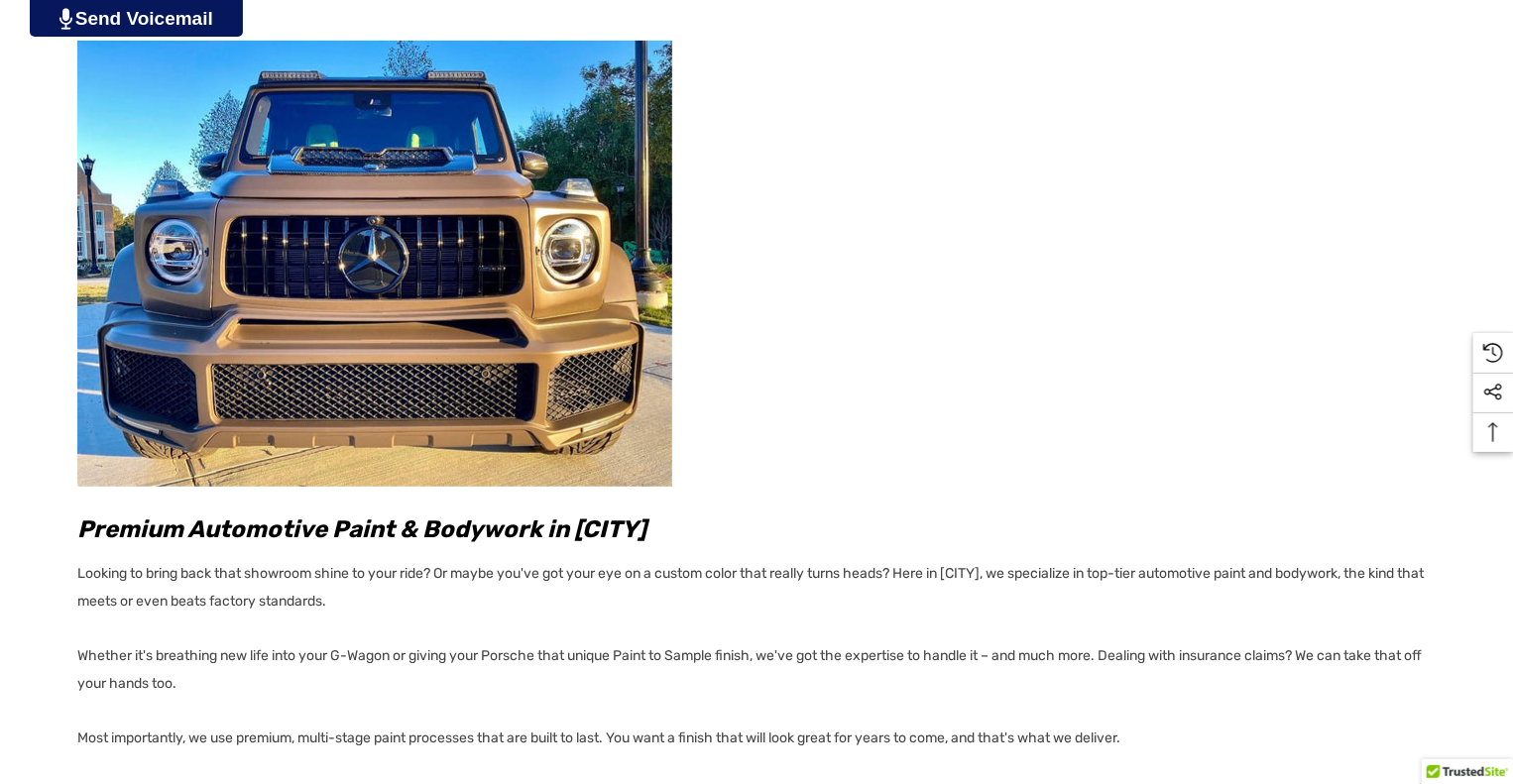 scroll, scrollTop: 478, scrollLeft: 0, axis: vertical 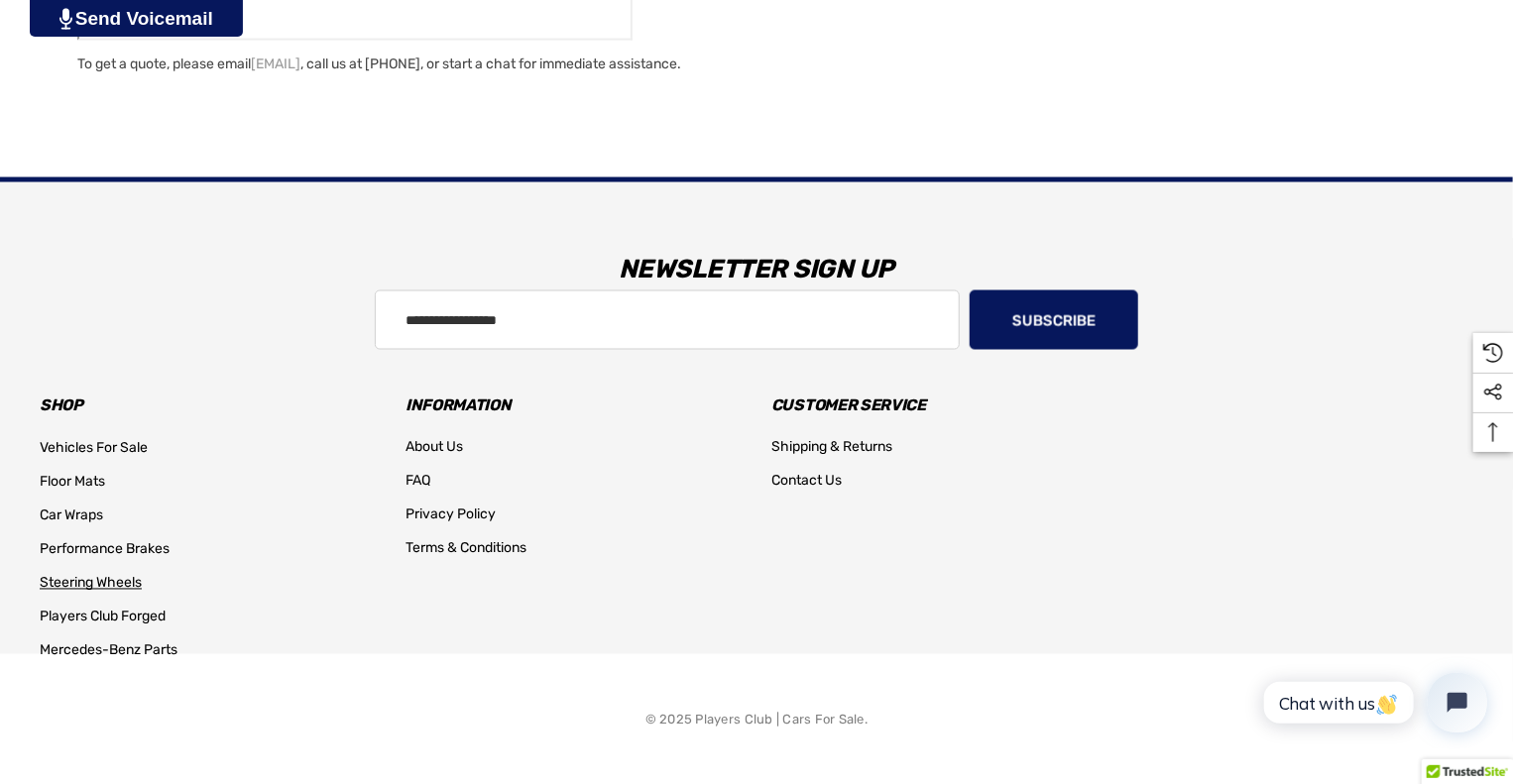 click on "Steering Wheels" at bounding box center [90, 583] 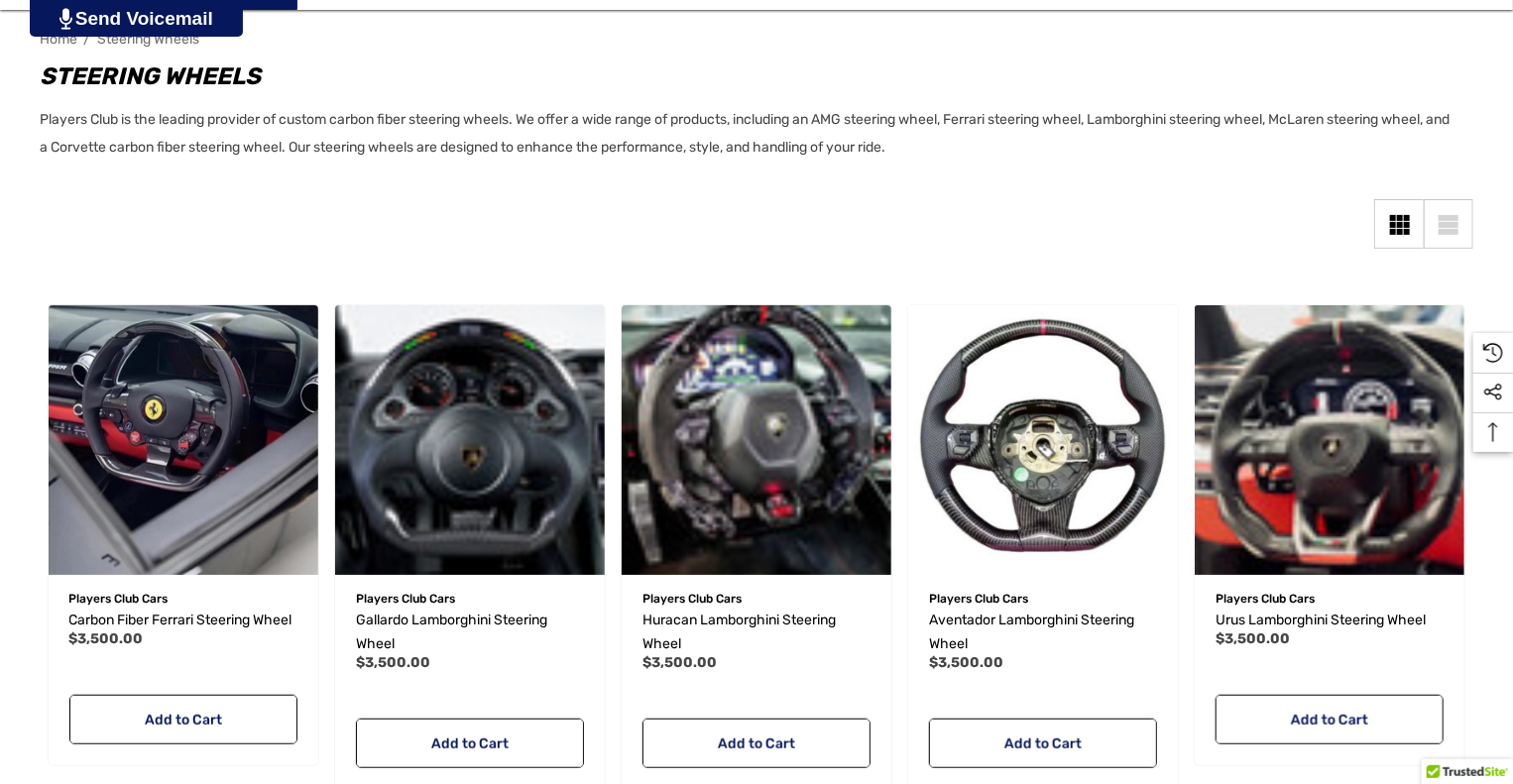scroll, scrollTop: 396, scrollLeft: 0, axis: vertical 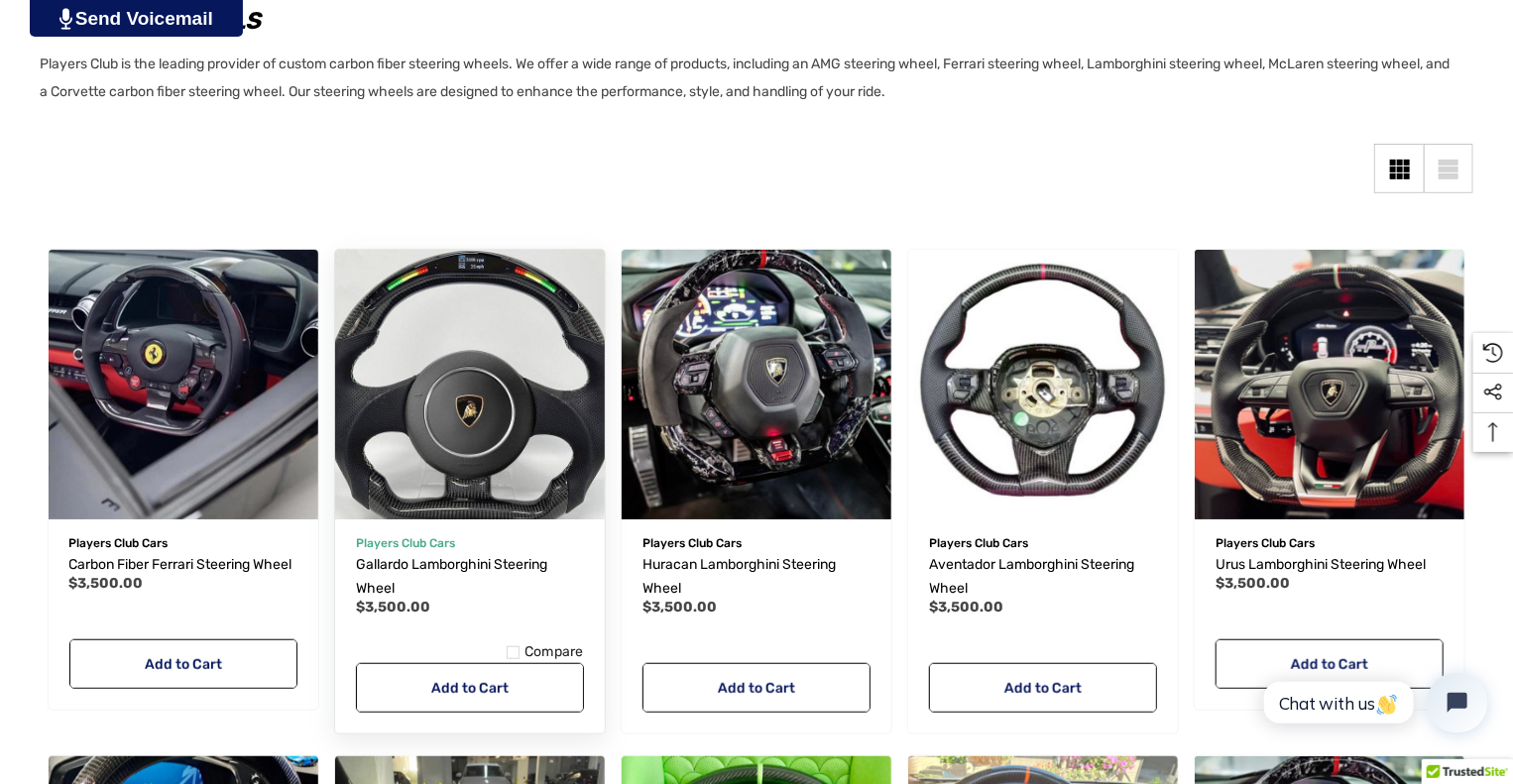 click at bounding box center (469, 384) 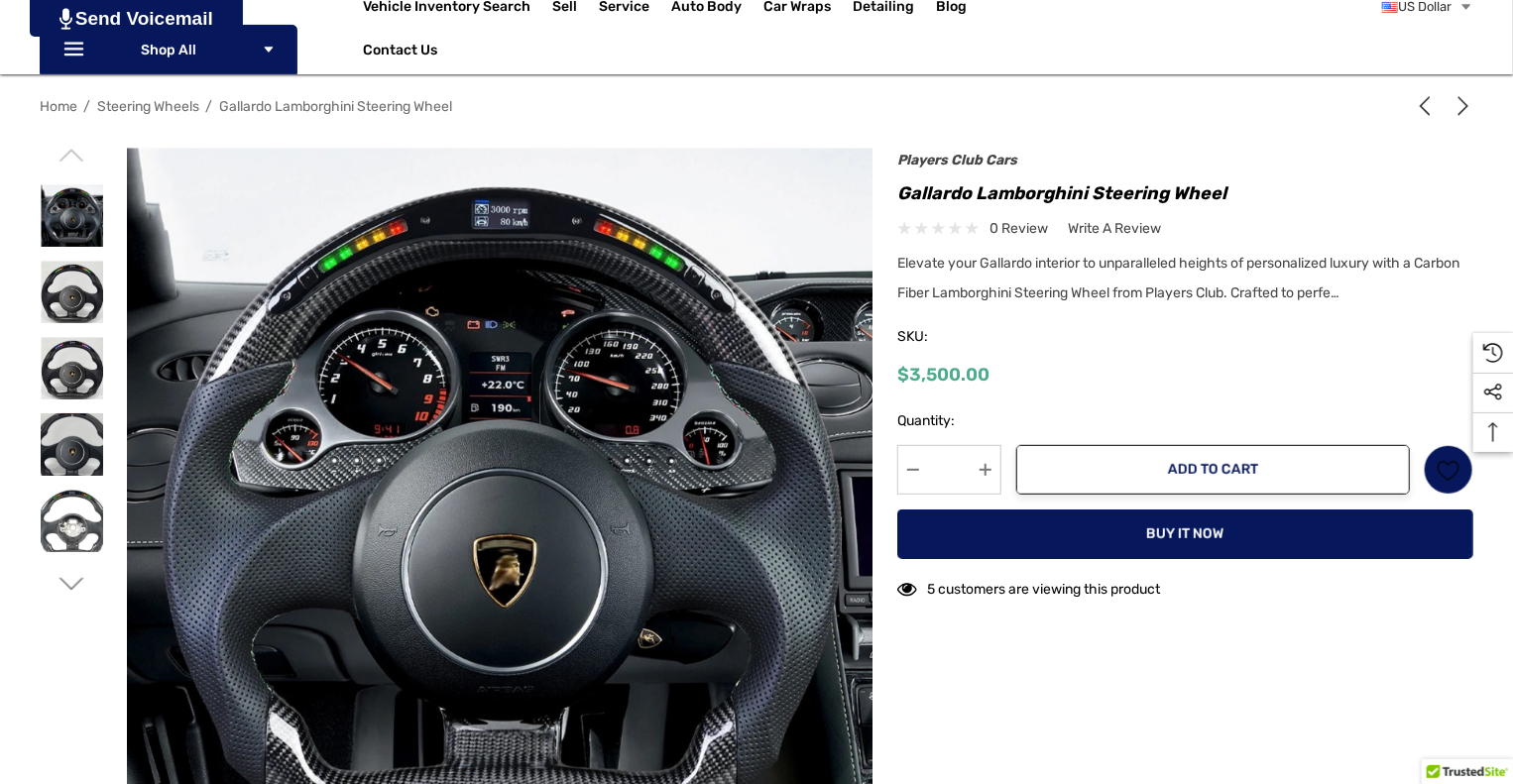 scroll, scrollTop: 278, scrollLeft: 0, axis: vertical 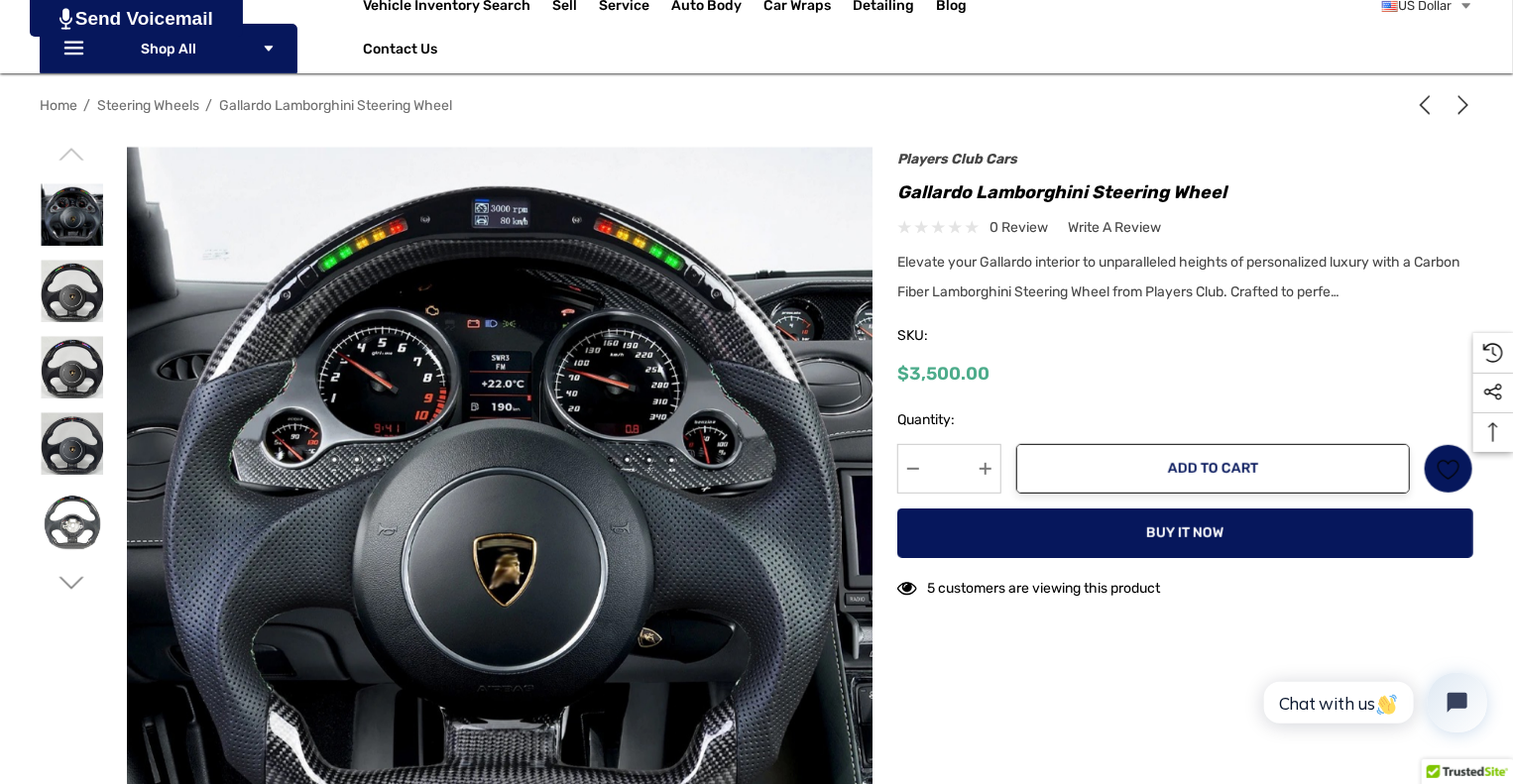 click on "$3,500.00" at bounding box center (1185, 374) 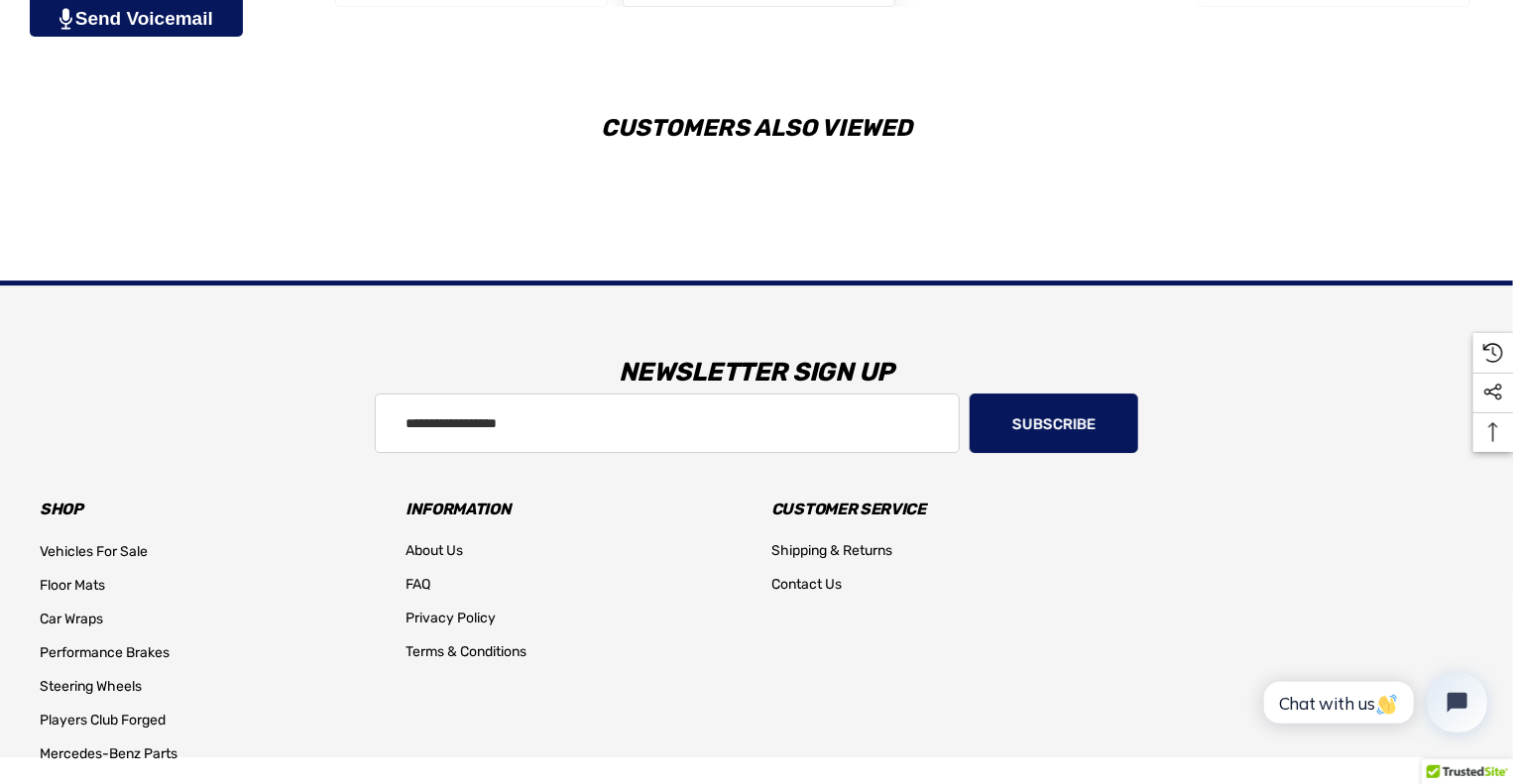 scroll, scrollTop: 3192, scrollLeft: 0, axis: vertical 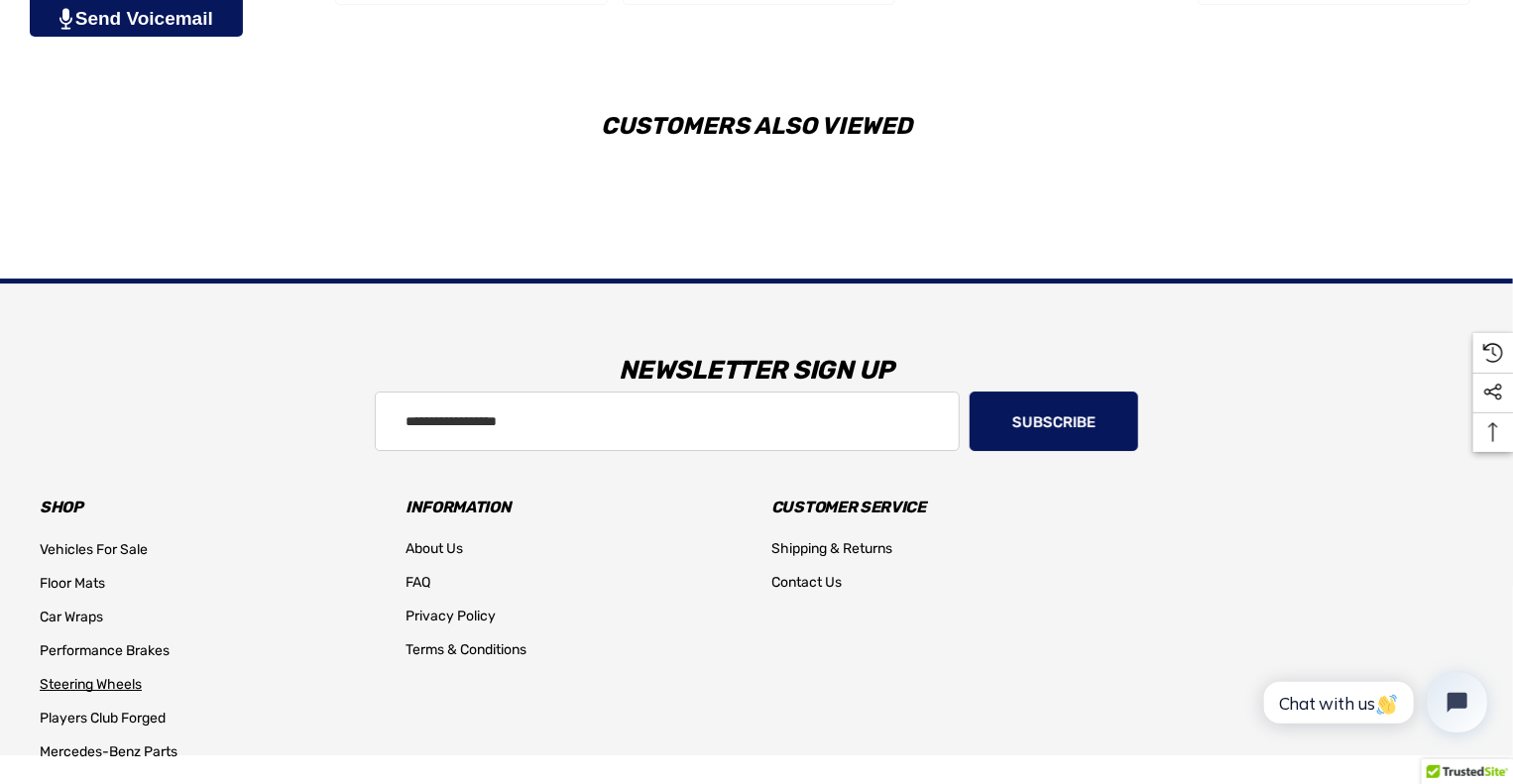 click on "Steering Wheels" at bounding box center (90, 684) 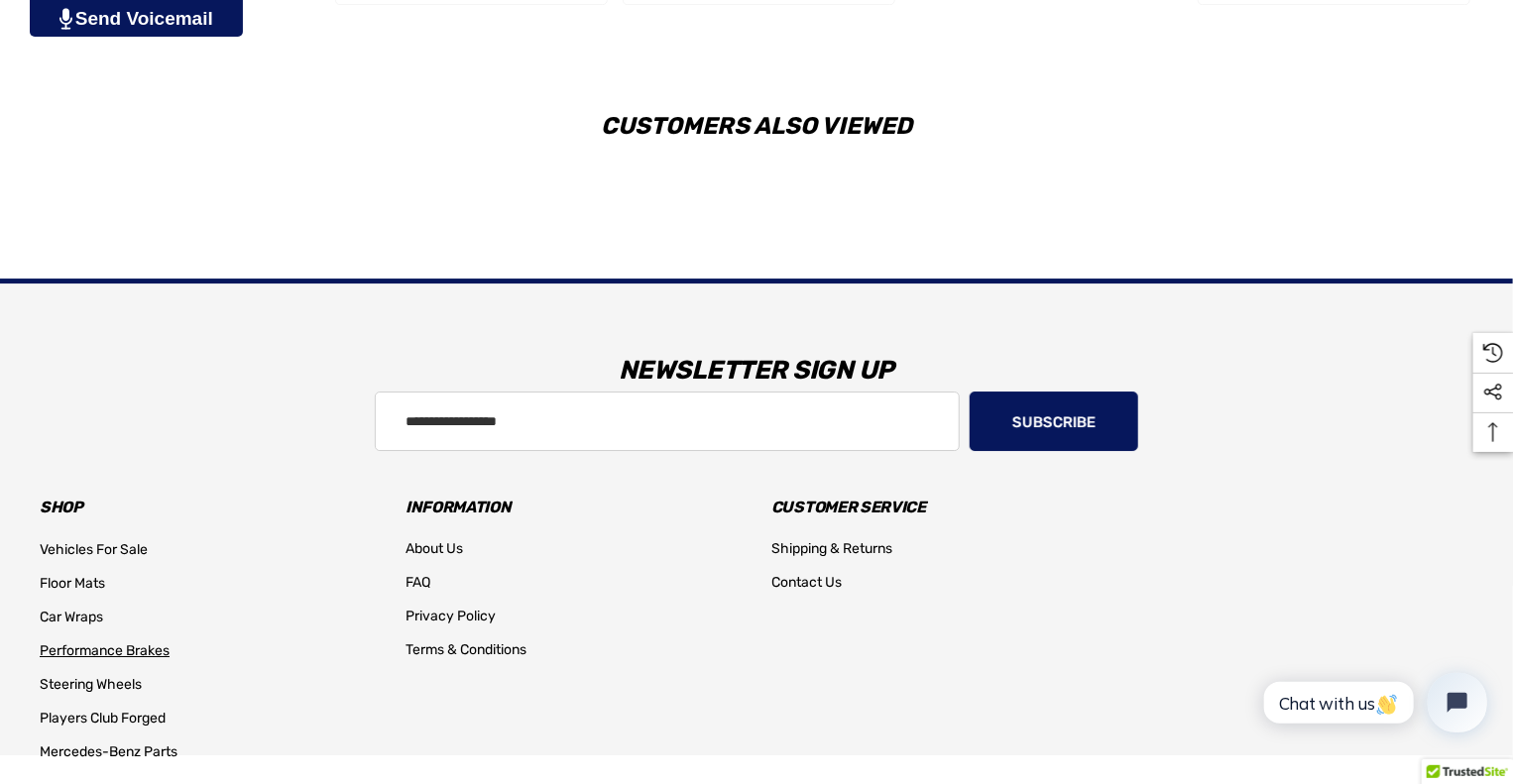 click on "Performance Brakes" at bounding box center [104, 650] 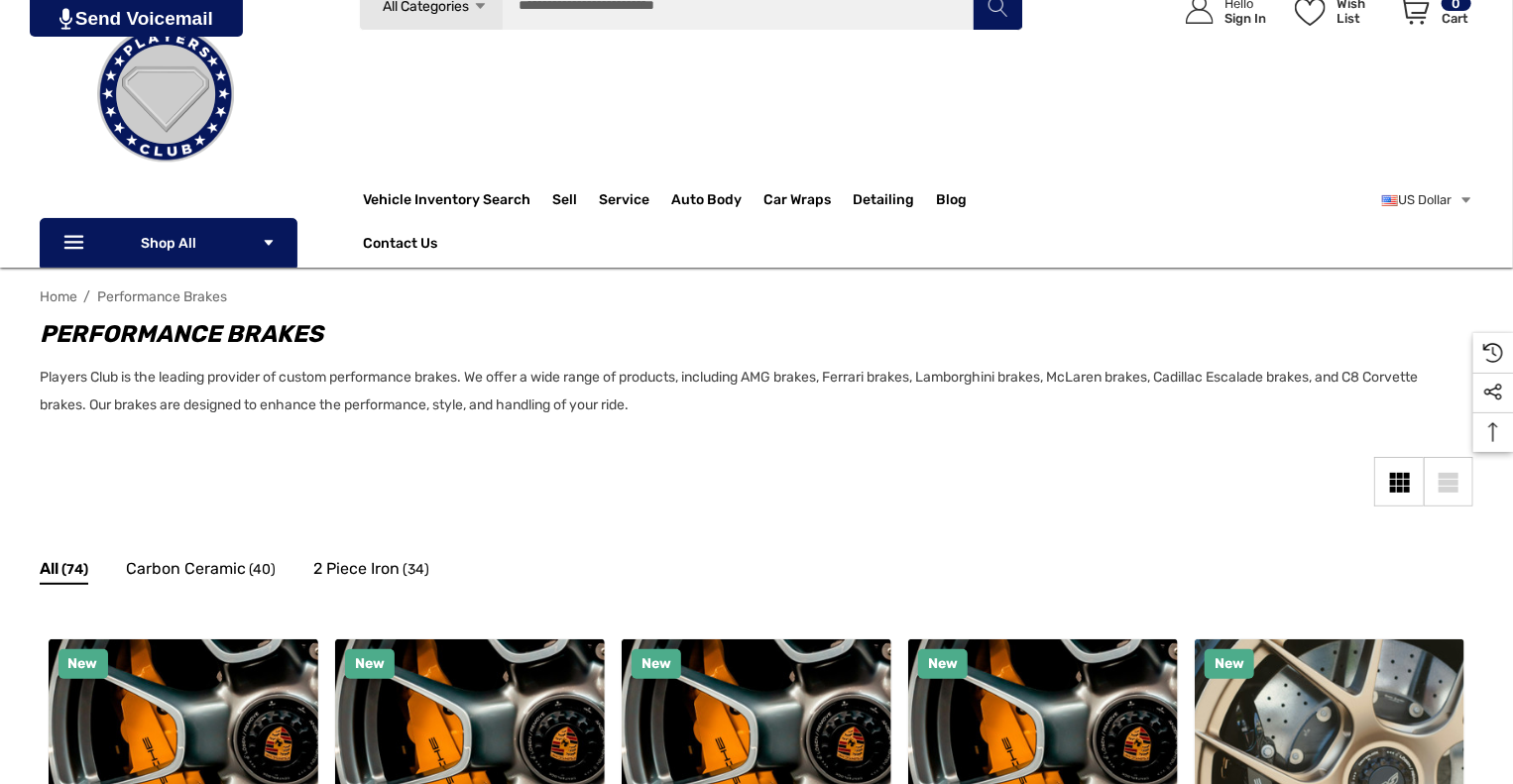 scroll, scrollTop: 276, scrollLeft: 0, axis: vertical 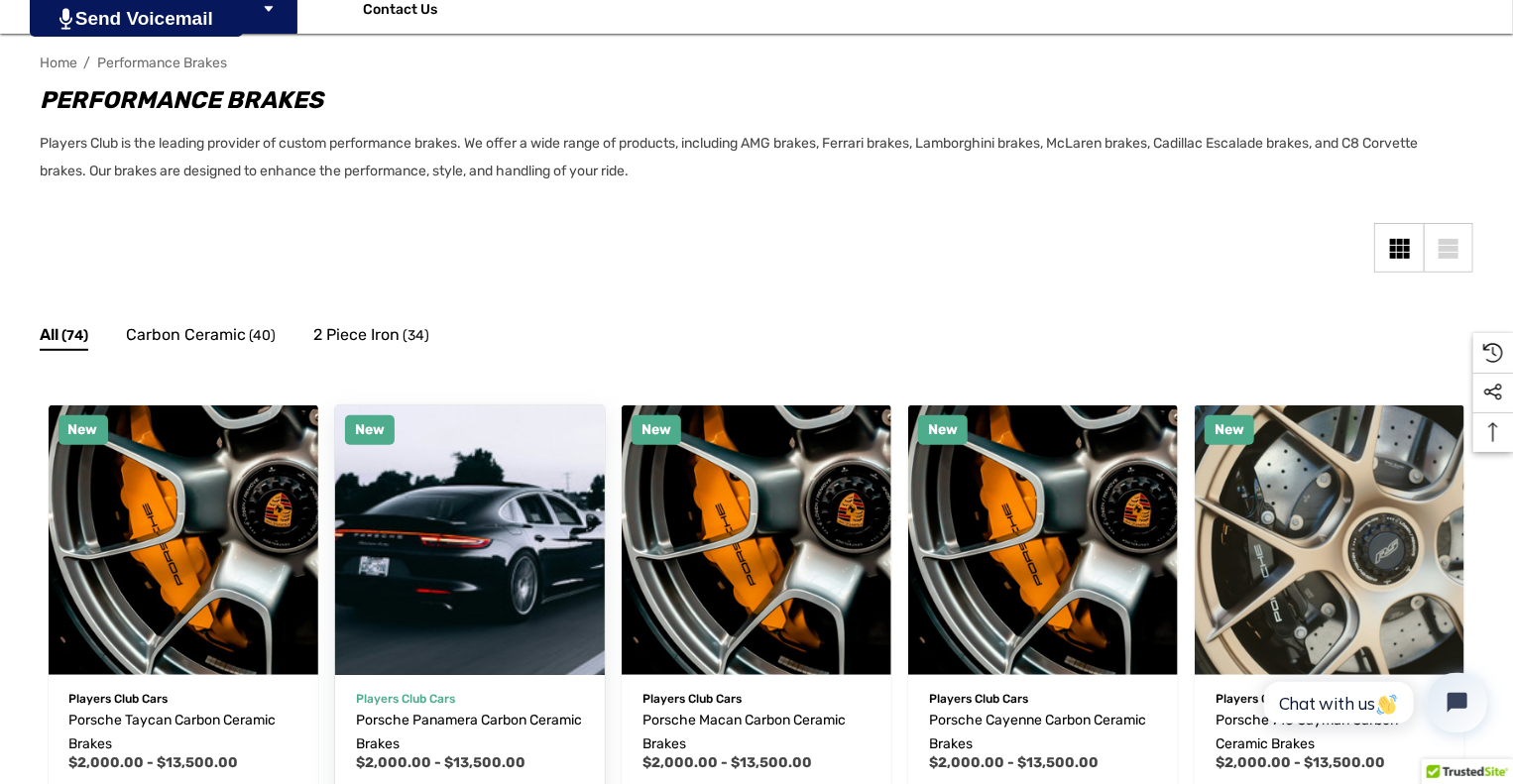 click at bounding box center (469, 539) 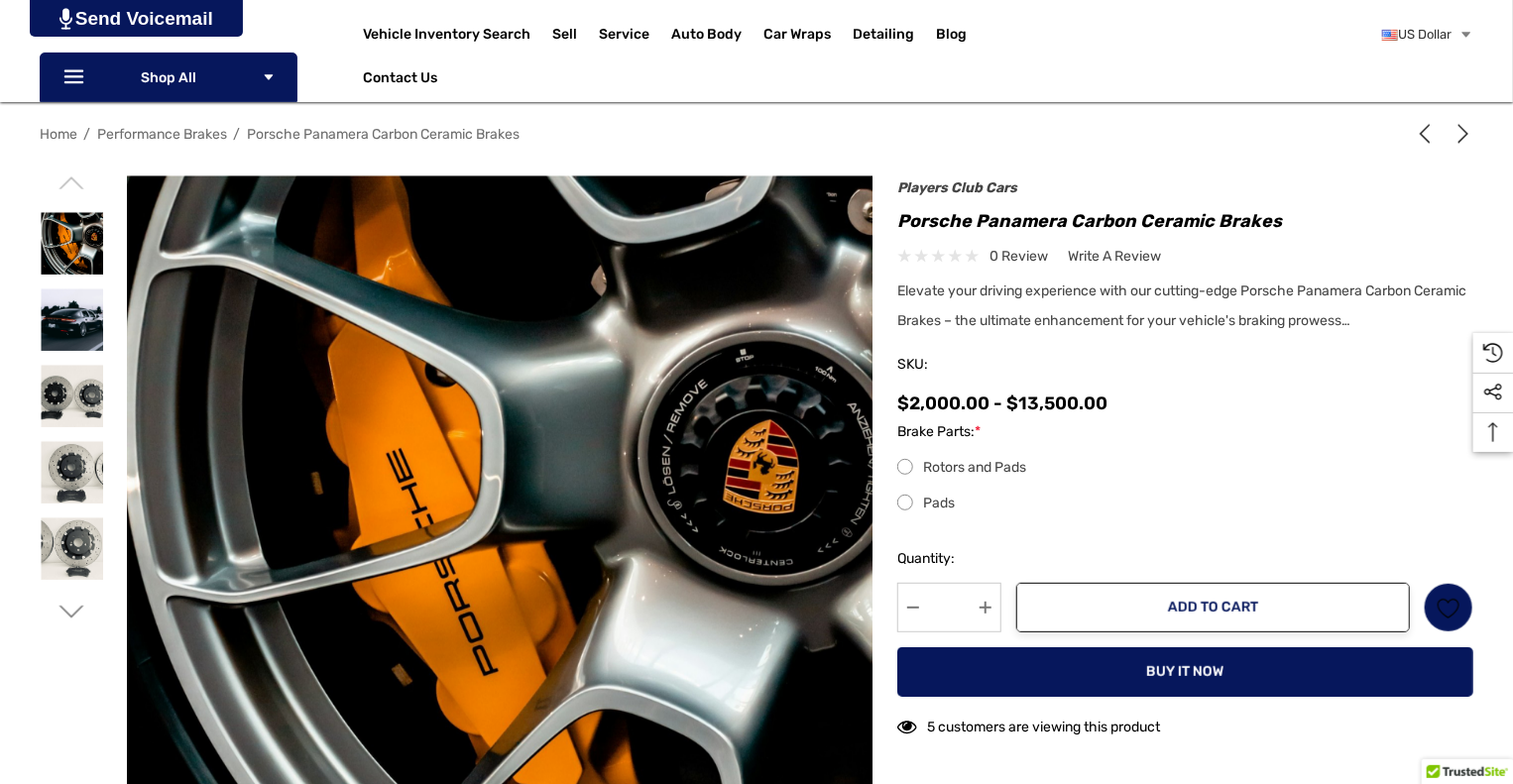 scroll, scrollTop: 278, scrollLeft: 0, axis: vertical 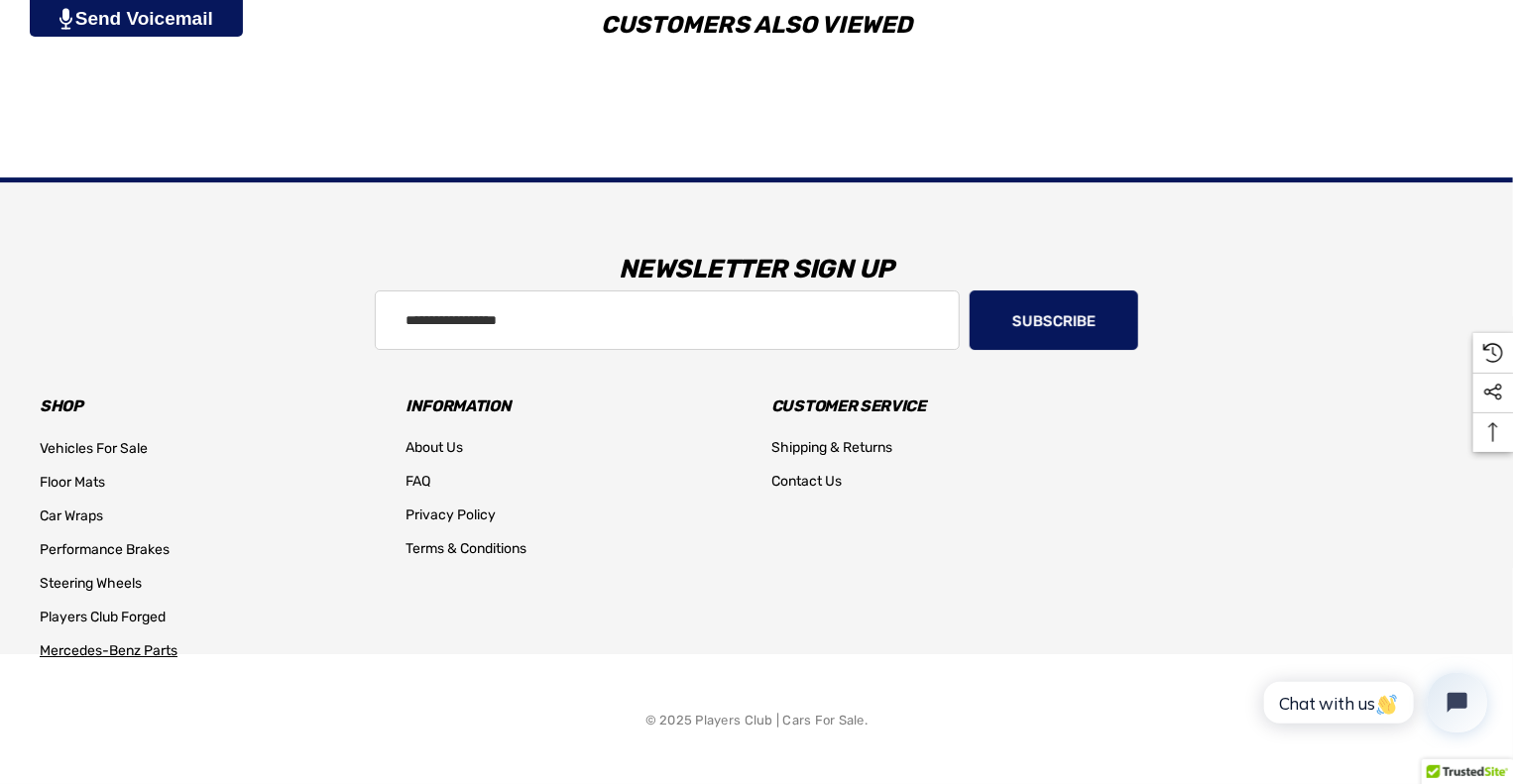 click on "Mercedes-Benz Parts" at bounding box center (108, 650) 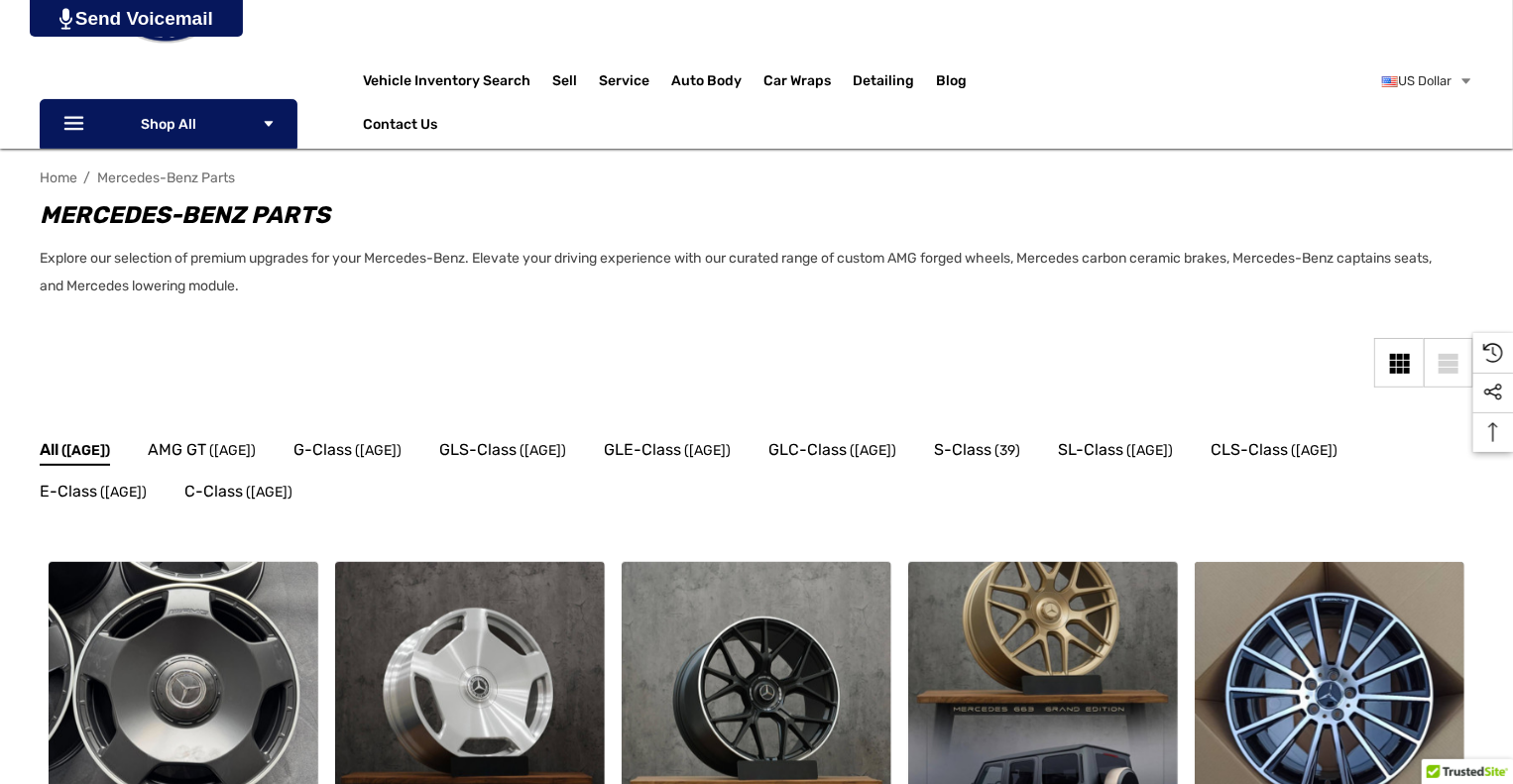 scroll, scrollTop: 358, scrollLeft: 0, axis: vertical 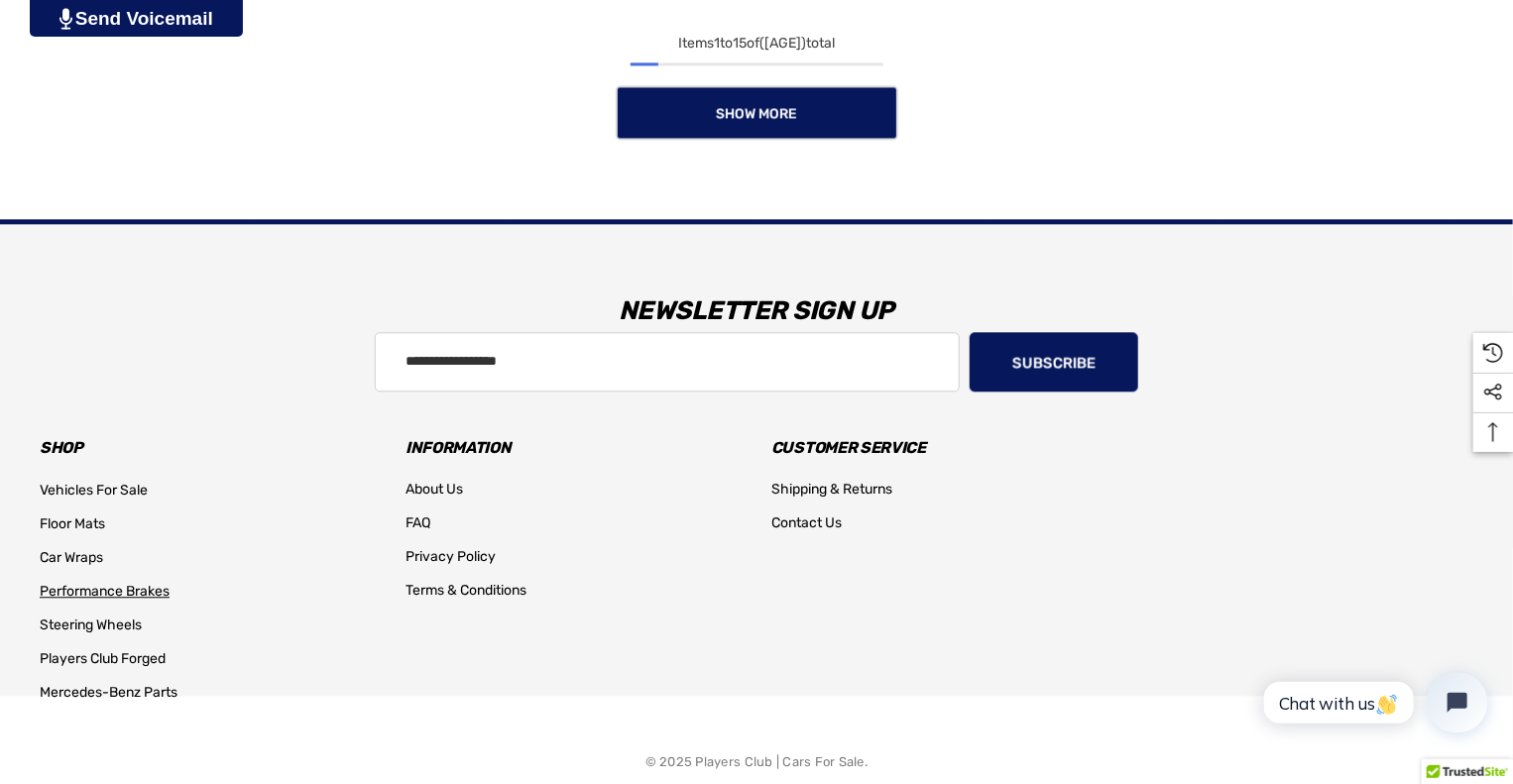 click on "Performance Brakes" at bounding box center (104, 592) 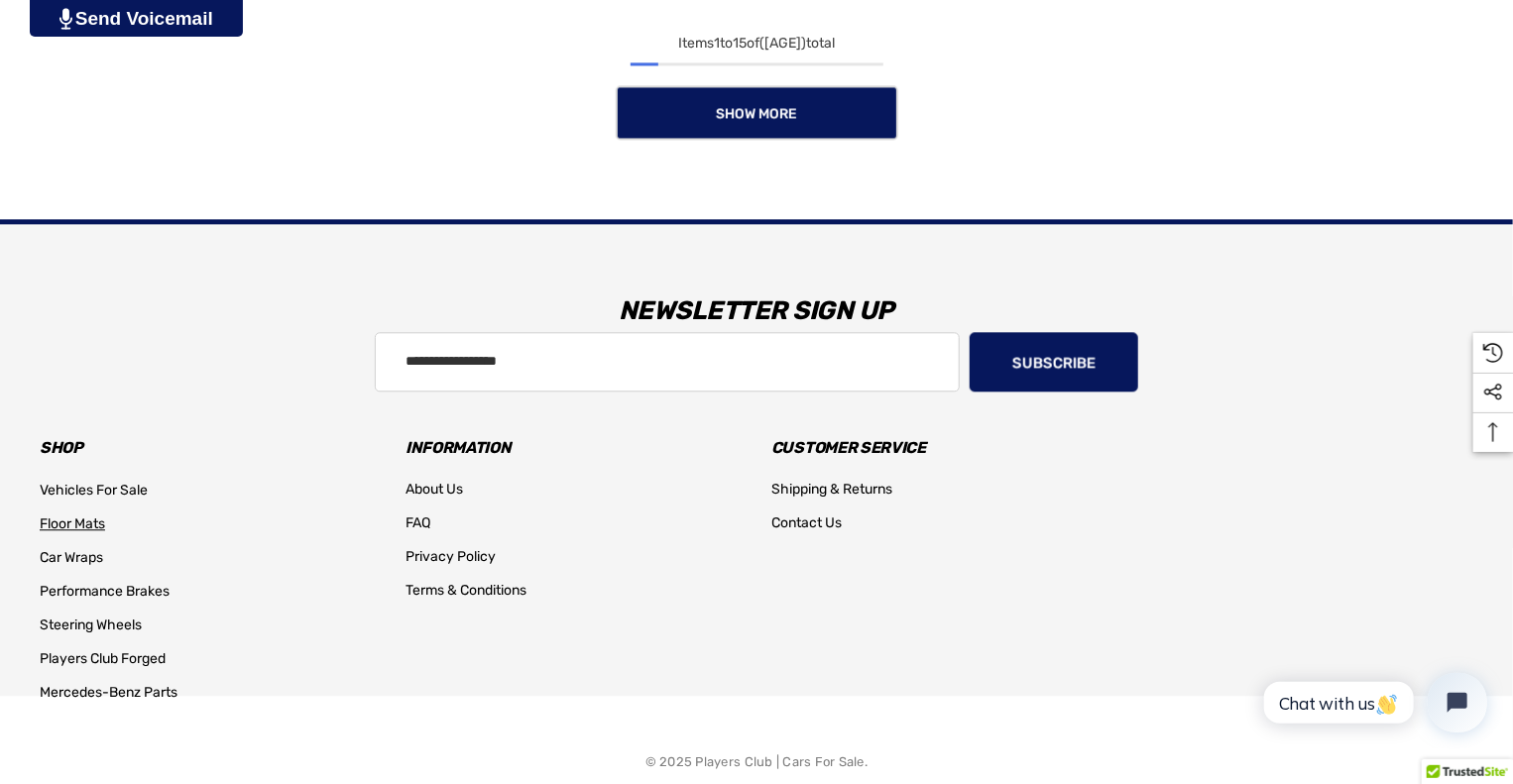 click on "Floor Mats" at bounding box center (72, 523) 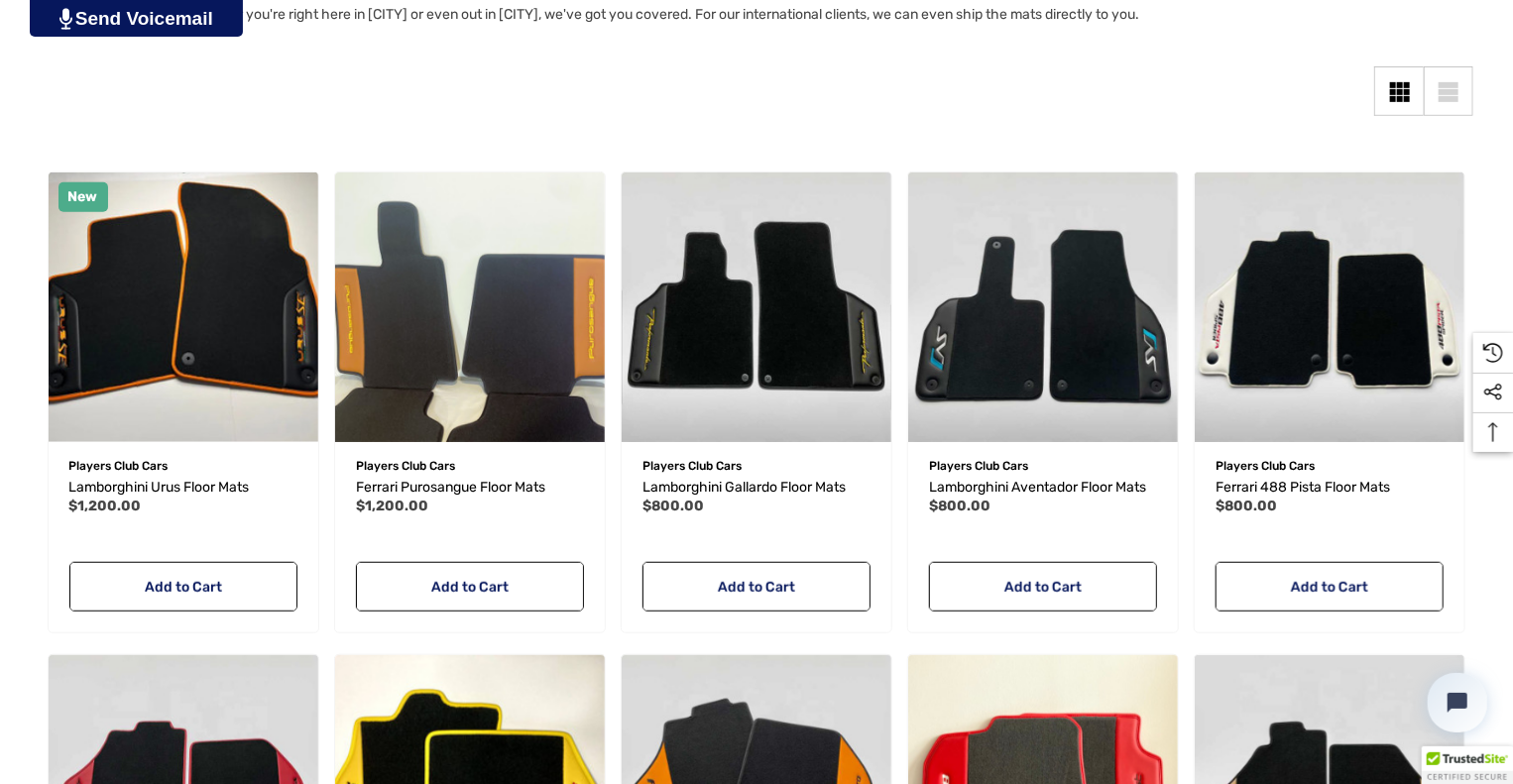 scroll, scrollTop: 0, scrollLeft: 0, axis: both 